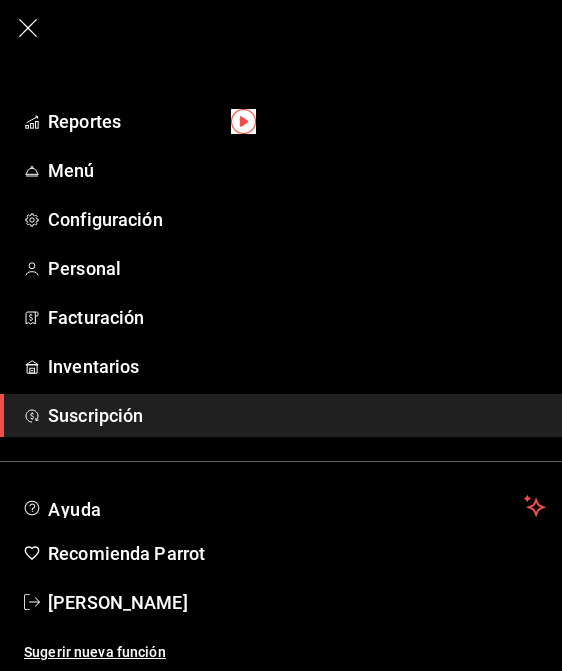 scroll, scrollTop: 31, scrollLeft: 0, axis: vertical 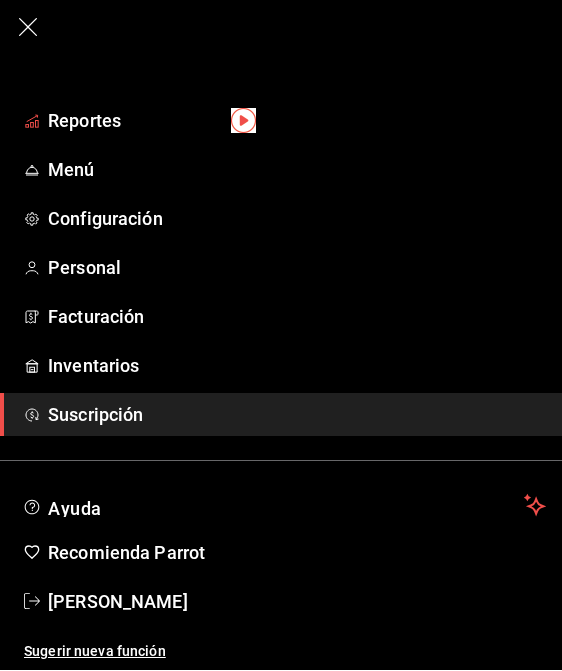 click on "Reportes" at bounding box center [281, 121] 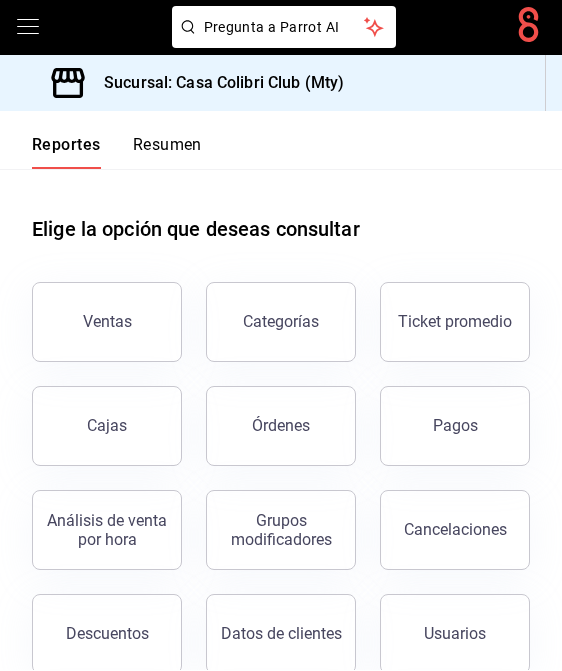 click on "Ventas" at bounding box center [107, 322] 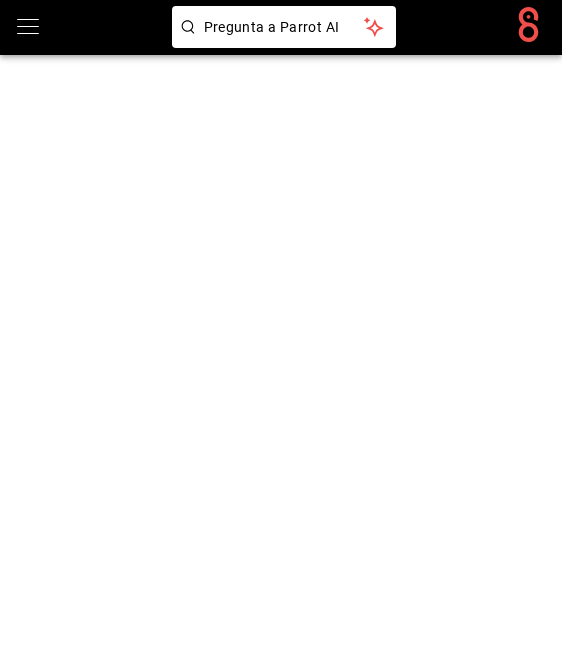 scroll, scrollTop: 0, scrollLeft: 0, axis: both 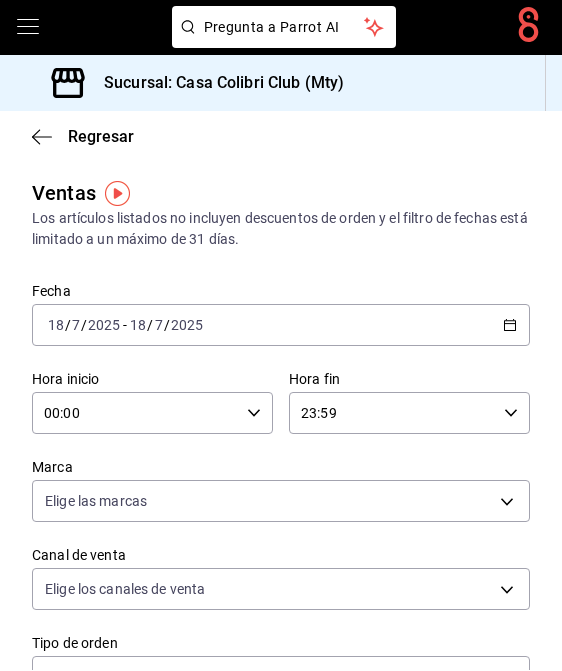 click 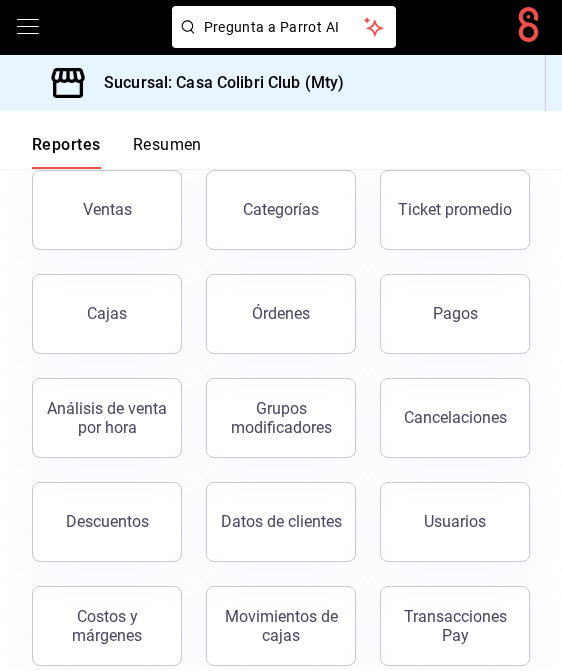 scroll, scrollTop: 110, scrollLeft: 0, axis: vertical 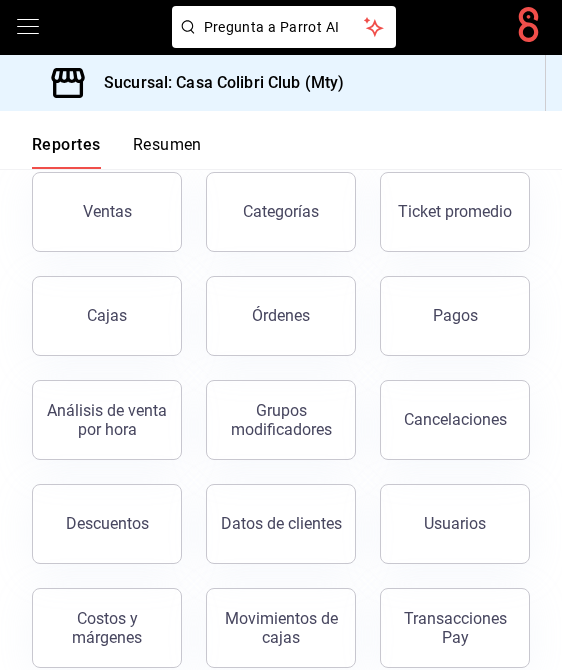 click on "Usuarios" at bounding box center (455, 524) 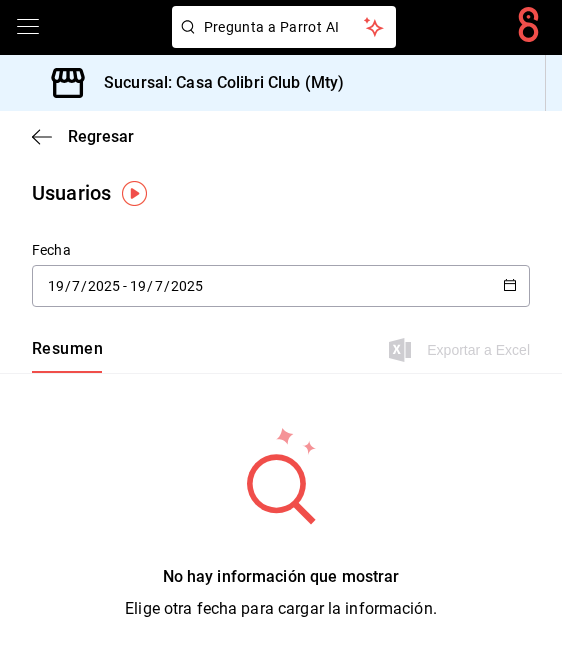 scroll, scrollTop: 0, scrollLeft: 0, axis: both 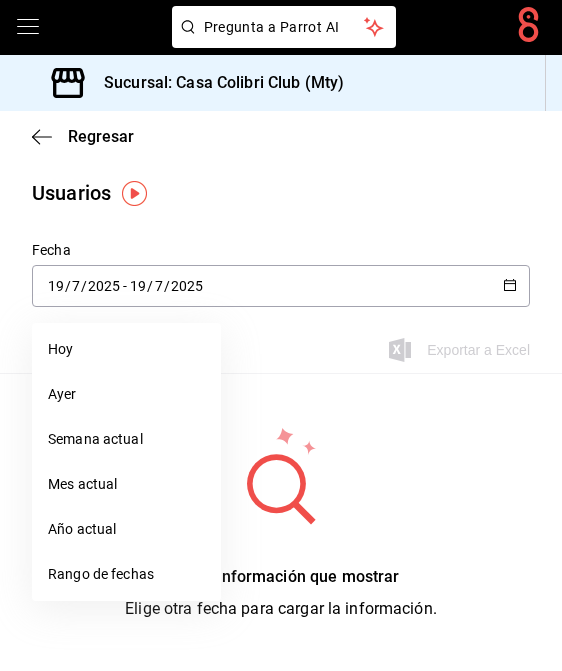 click on "Rango de fechas" at bounding box center [126, 575] 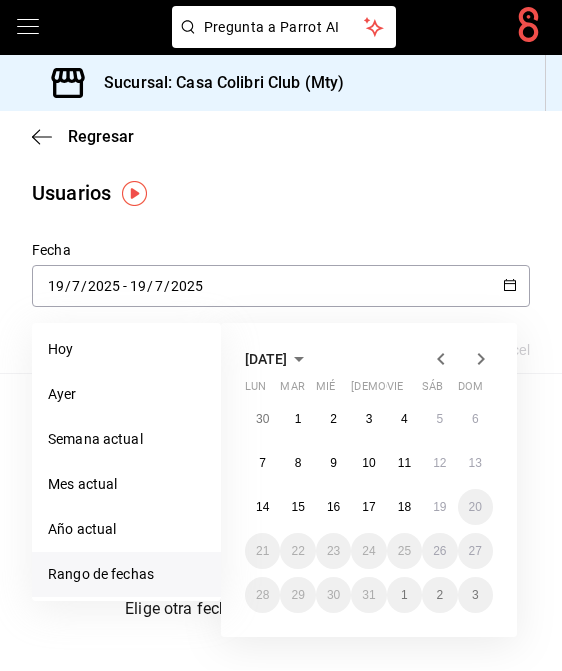 click on "18" at bounding box center [404, 508] 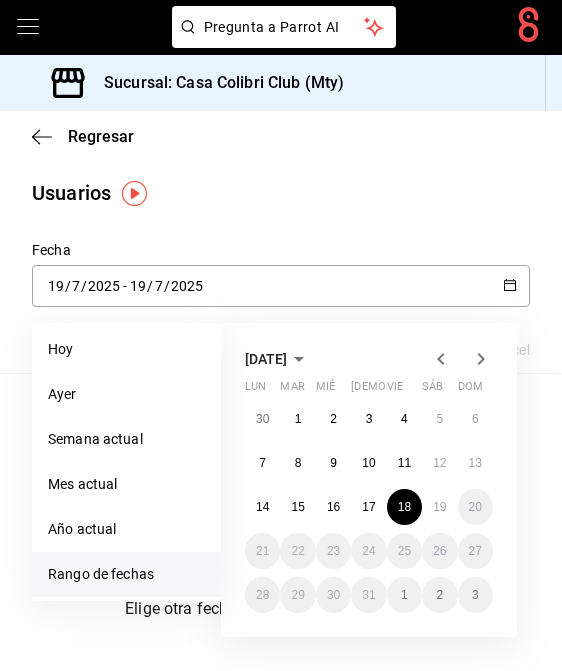 click on "19" at bounding box center [439, 508] 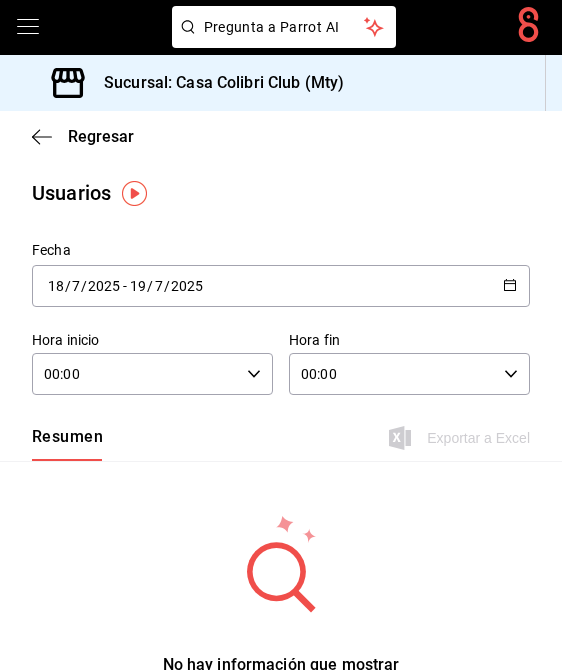 type on "[DATE]" 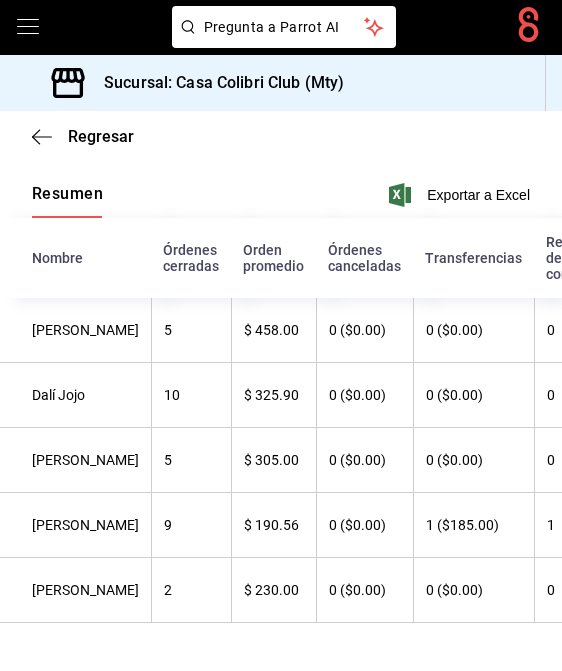 scroll, scrollTop: 243, scrollLeft: 0, axis: vertical 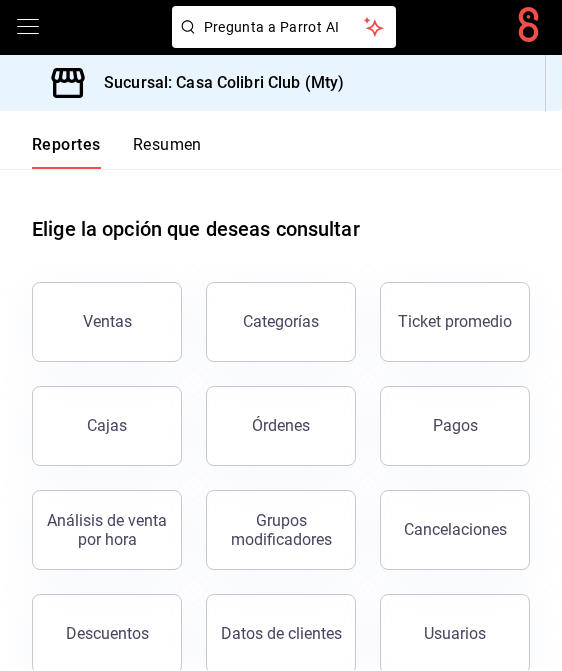 click on "Órdenes" at bounding box center [281, 426] 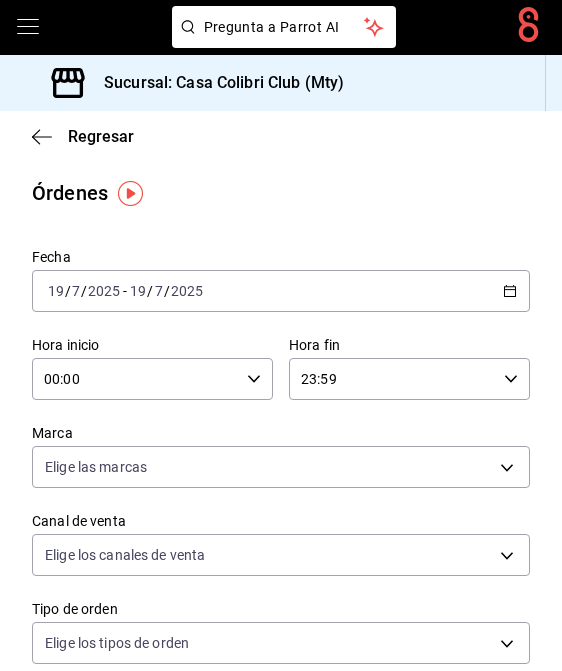 click on "[DATE] [DATE] - [DATE] [DATE]" at bounding box center (281, 292) 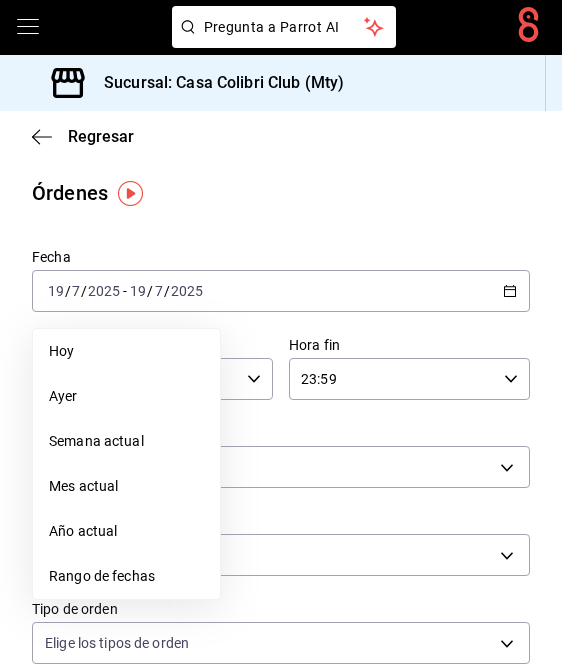 click on "Rango de fechas" at bounding box center [126, 577] 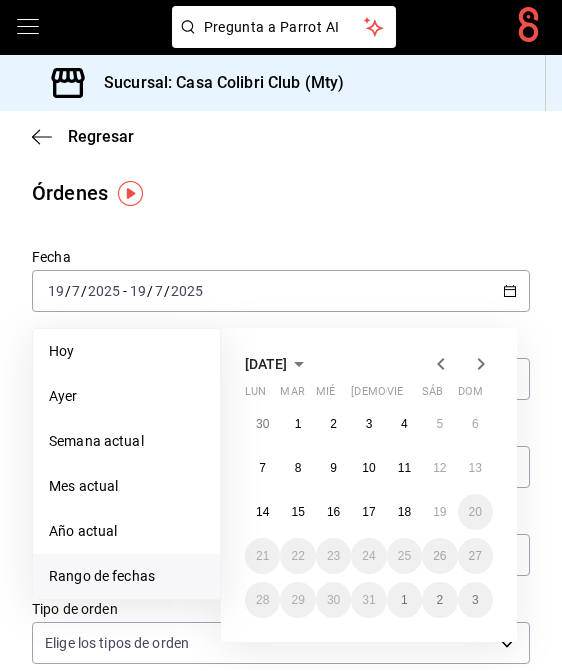 click on "18" at bounding box center [404, 513] 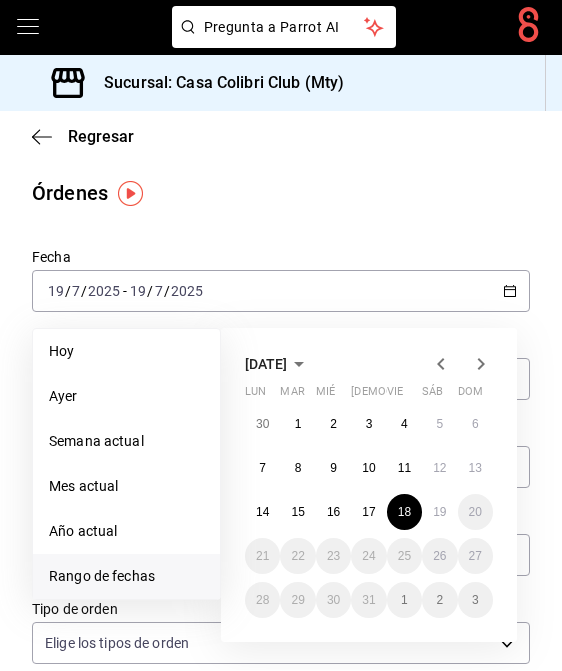 click on "19" at bounding box center [439, 513] 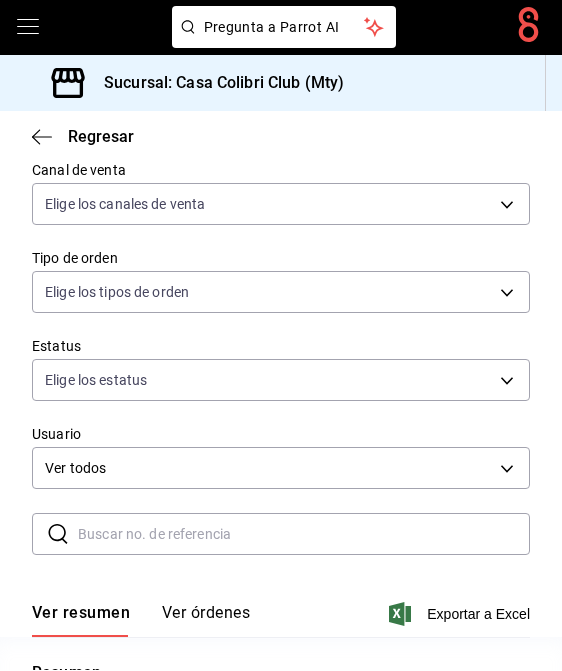 scroll, scrollTop: 352, scrollLeft: 0, axis: vertical 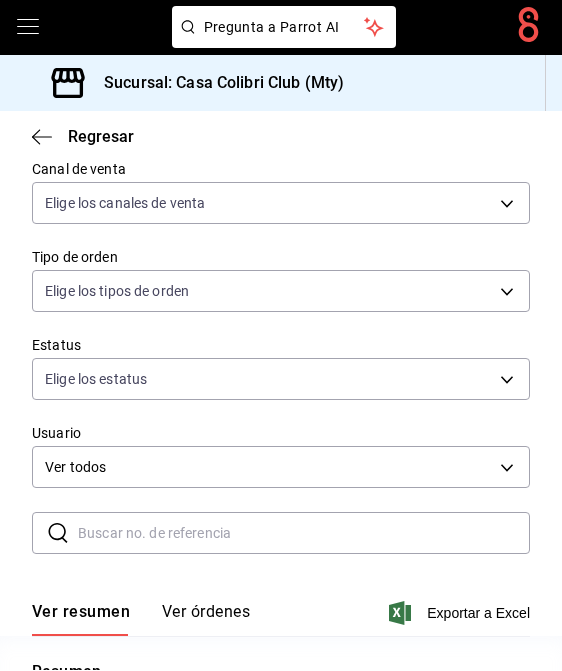 click on "Pregunta a Parrot AI Pregunta a Parrot AI Reportes   Menú   Configuración   Personal   Facturación   Inventarios   Suscripción   Ayuda Recomienda Parrot   [PERSON_NAME]   Sugerir nueva función   Sucursal: Casa Colibri Club (Mty) Regresar Órdenes Fecha [DATE] [DATE] - [DATE] [DATE] Hora inicio 00:00 Hora inicio Hora fin 23:59 Hora fin Marca Elige las marcas Canal de venta Elige los canales de venta Tipo de orden Elige los tipos de orden Estatus Elige los estatus Usuario Ver todos ALL ​ ​ Ver resumen Ver órdenes Exportar a Excel Resumen Órdenes totales (36) $11,543.00 Órdenes abiertas (1) $140.00 Órdenes cerradas (35) $11,403.00 Órdenes canceladas (0) $0.00 Órdenes negadas (0) $0.00 ¿Quieres ver el consumo promedio por orden y comensal? Ve al reporte de Ticket promedio GANA 1 MES GRATIS EN TU SUSCRIPCIÓN AQUÍ Ver video tutorial Ir a video Pregunta a Parrot AI Reportes   Menú   Configuración   Personal   Facturación   Inventarios   Suscripción   Ayuda   [PERSON_NAME]" at bounding box center (281, 335) 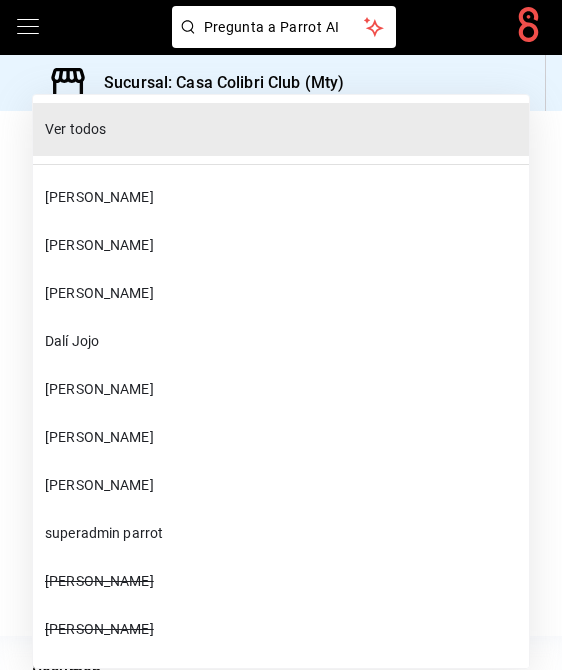 click on "[PERSON_NAME]" at bounding box center [281, 198] 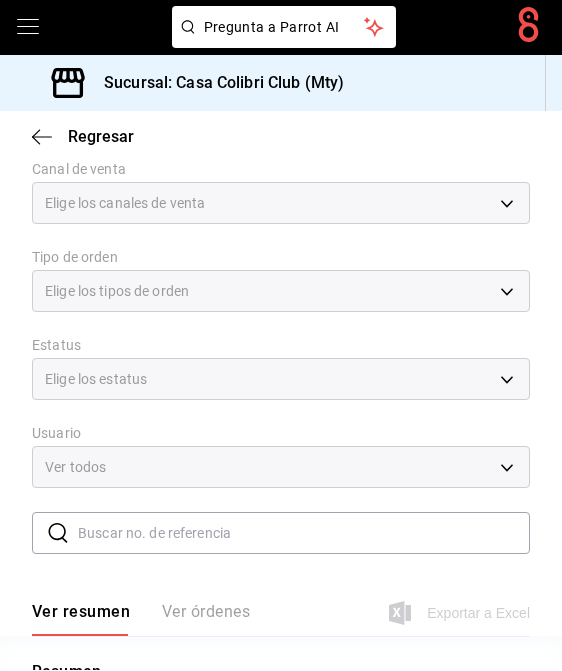 type on "8692031d-661c-456f-beb2-2dd7d6b978fa" 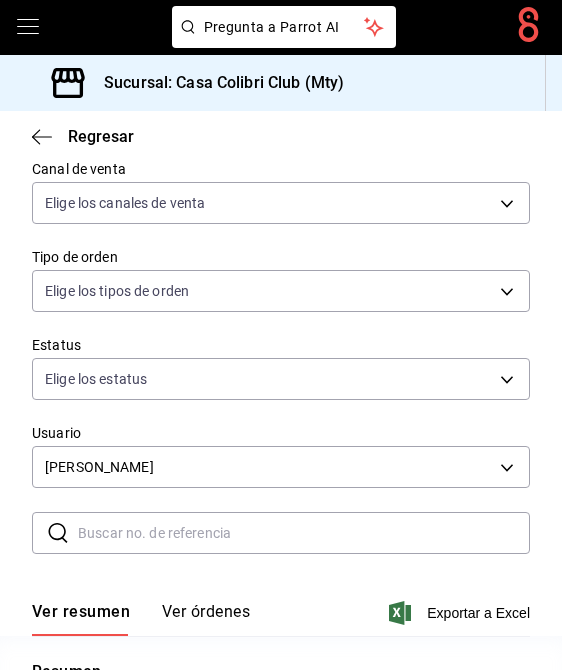click on "Pregunta a Parrot AI Pregunta a Parrot AI Reportes   Menú   Configuración   Personal   Facturación   Inventarios   Suscripción   Ayuda Recomienda Parrot   [PERSON_NAME]   Sugerir nueva función   Sucursal: Casa Colibri Club (Mty) Regresar Órdenes Fecha [DATE] [DATE] - [DATE] [DATE] Hora inicio 00:00 Hora inicio Hora fin 23:59 Hora fin Marca Elige las marcas Canal de venta Elige los canales de venta Tipo de orden Elige los tipos de orden Estatus Elige los estatus Usuario [PERSON_NAME] 8692031d-661c-456f-beb2-2dd7d6b978fa ​ ​ Ver resumen Ver órdenes Exportar a Excel Resumen Órdenes totales (6) $2,665.00 Órdenes abiertas (0) $0.00 Órdenes cerradas (6) $2,665.00 Órdenes canceladas (0) $0.00 Órdenes negadas (0) $0.00 ¿Quieres ver el consumo promedio por orden y comensal? Ve al reporte de Ticket promedio GANA 1 MES GRATIS EN TU SUSCRIPCIÓN AQUÍ Ver video tutorial Ir a video Pregunta a Parrot AI Reportes   Menú   Configuración   Personal   Facturación   Inventarios" at bounding box center (281, 335) 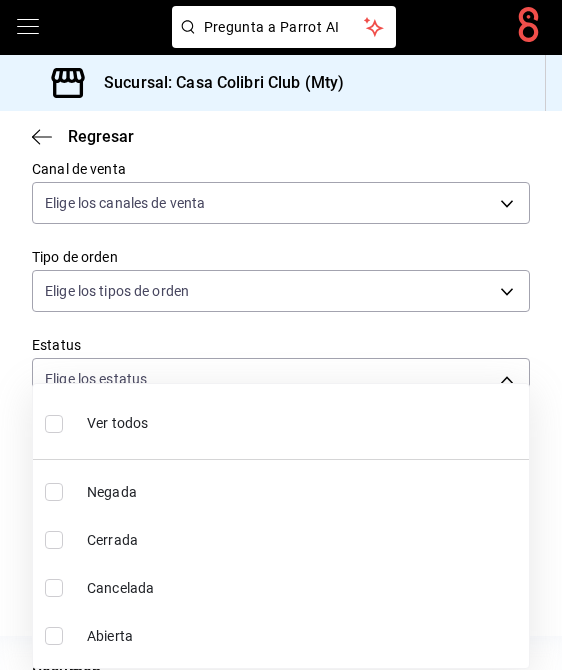 click on "Ver todos" at bounding box center (281, 422) 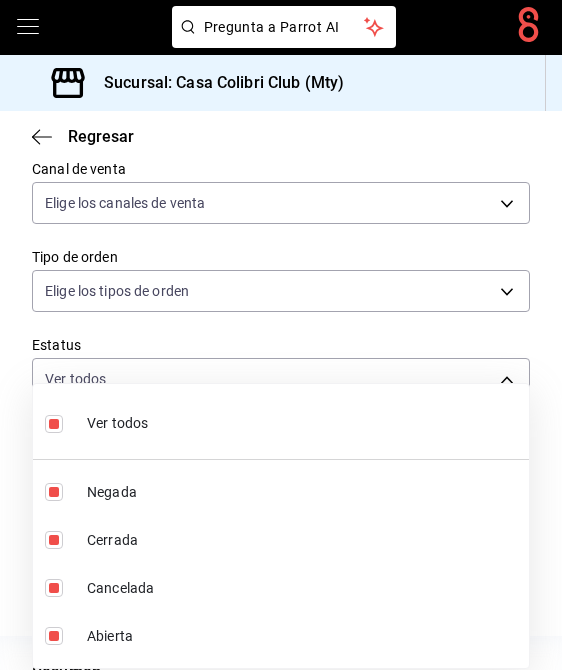click at bounding box center (281, 335) 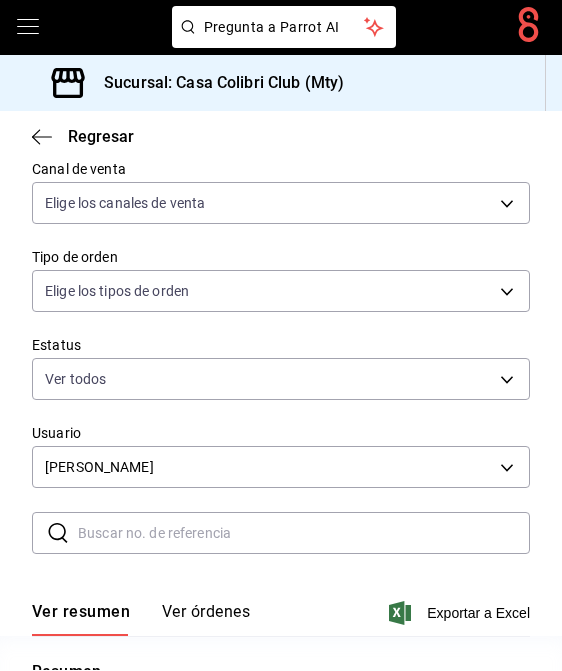 click on "Pregunta a Parrot AI Pregunta a Parrot AI Reportes   Menú   Configuración   Personal   Facturación   Inventarios   Suscripción   Ayuda Recomienda Parrot   [PERSON_NAME]   Sugerir nueva función   Sucursal: Casa Colibri Club (Mty) Regresar Órdenes Fecha [DATE] [DATE] - [DATE] [DATE] Hora inicio 00:00 Hora inicio Hora fin 23:59 Hora fin Marca Elige las marcas Canal de venta Elige los canales de venta Tipo de orden Elige los tipos de orden Estatus Ver todos DENIED,FINISHED,CANCELED,OPEN Usuario [PERSON_NAME] 8692031d-661c-456f-beb2-2dd7d6b978fa ​ ​ Ver resumen Ver órdenes Exportar a Excel Resumen Órdenes totales (6) $2,665.00 Órdenes abiertas (0) $0.00 Órdenes cerradas (6) $2,665.00 Órdenes canceladas (0) $0.00 Órdenes negadas (0) $0.00 ¿Quieres ver el consumo promedio por orden y comensal? Ve al reporte de Ticket promedio GANA 1 MES GRATIS EN TU SUSCRIPCIÓN AQUÍ Ver video tutorial Ir a video Pregunta a Parrot AI Reportes   Menú   Configuración   Personal   Facturación" at bounding box center (281, 335) 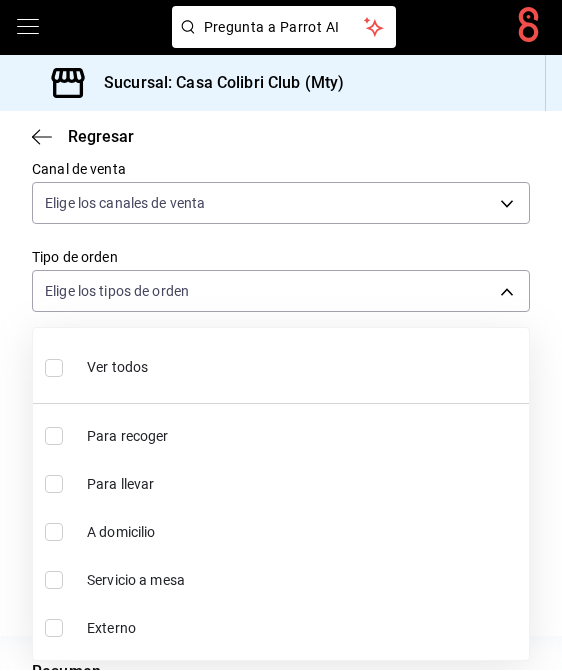 click at bounding box center (281, 335) 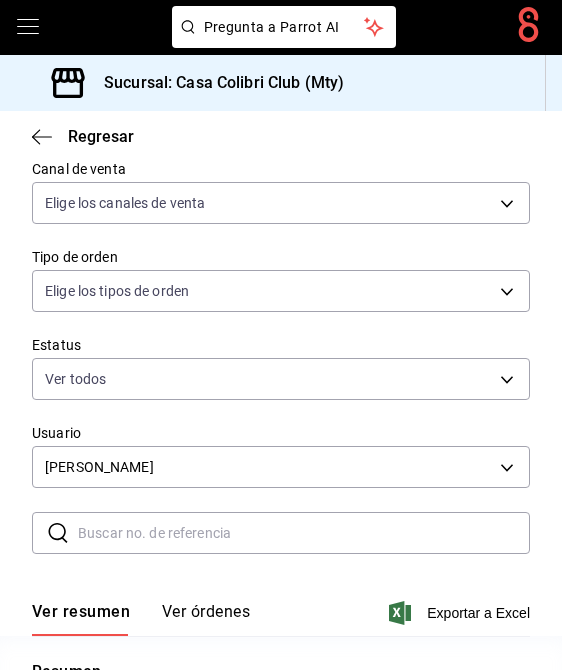click on "Pregunta a Parrot AI Pregunta a Parrot AI Reportes   Menú   Configuración   Personal   Facturación   Inventarios   Suscripción   Ayuda Recomienda Parrot   [PERSON_NAME]   Sugerir nueva función   Sucursal: Casa Colibri Club (Mty) Regresar Órdenes Fecha [DATE] [DATE] - [DATE] [DATE] Hora inicio 00:00 Hora inicio Hora fin 23:59 Hora fin Marca Elige las marcas Canal de venta Elige los canales de venta Tipo de orden Elige los tipos de orden Estatus Ver todos DENIED,FINISHED,CANCELED,OPEN Usuario [PERSON_NAME] 8692031d-661c-456f-beb2-2dd7d6b978fa ​ ​ Ver resumen Ver órdenes Exportar a Excel Resumen Órdenes totales (6) $2,665.00 Órdenes abiertas (0) $0.00 Órdenes cerradas (6) $2,665.00 Órdenes canceladas (0) $0.00 Órdenes negadas (0) $0.00 ¿Quieres ver el consumo promedio por orden y comensal? Ve al reporte de Ticket promedio GANA 1 MES GRATIS EN TU SUSCRIPCIÓN AQUÍ Ver video tutorial Ir a video Pregunta a Parrot AI Reportes   Menú   Configuración   Personal   Facturación" at bounding box center (281, 335) 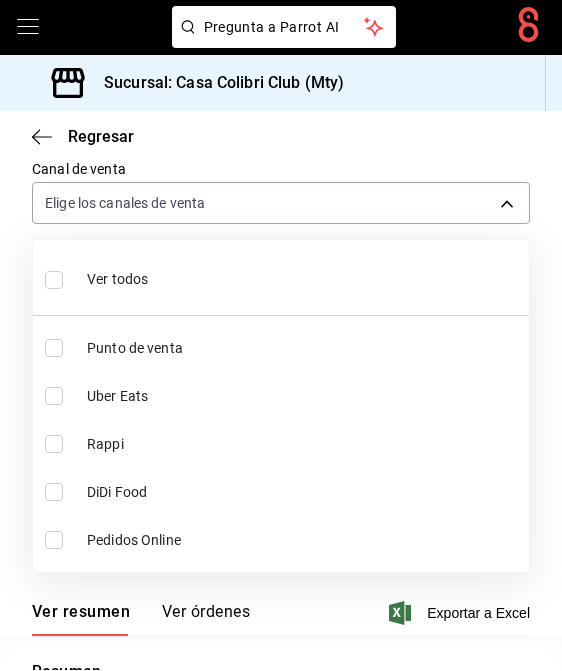 click at bounding box center (54, 349) 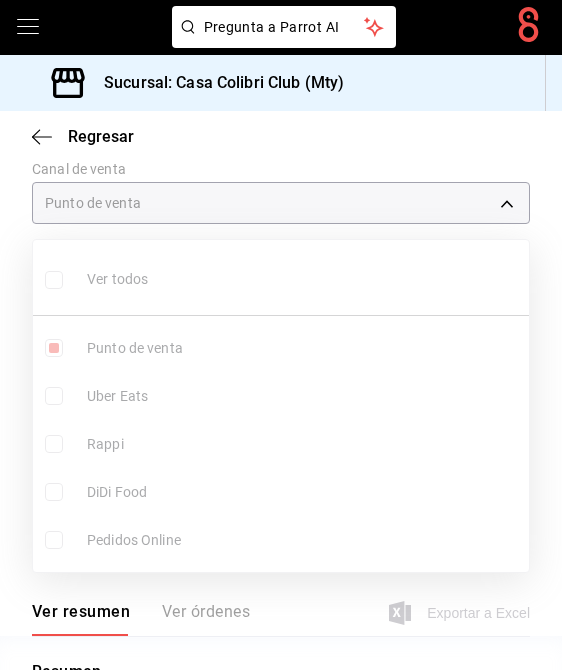 type on "PARROT" 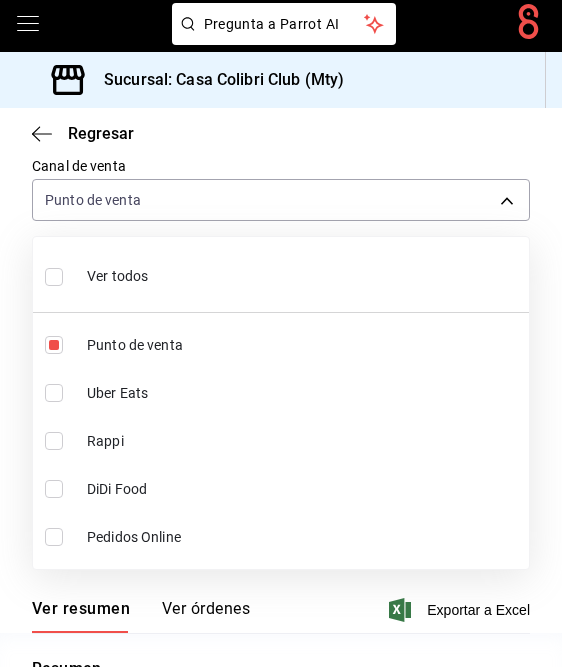 scroll, scrollTop: 30, scrollLeft: 0, axis: vertical 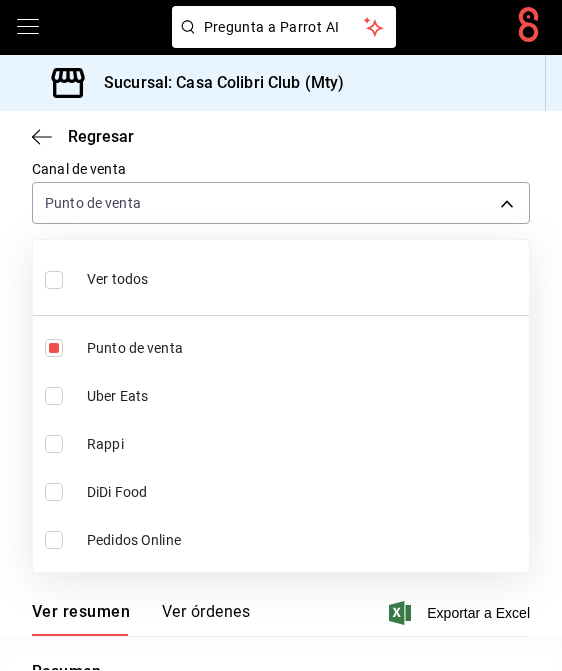 click at bounding box center (281, 335) 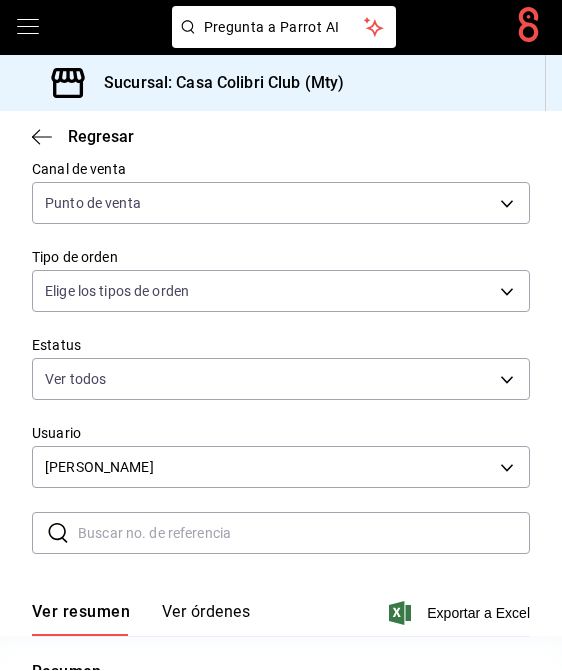 click on "Pregunta a Parrot AI Pregunta a Parrot AI Reportes   Menú   Configuración   Personal   Facturación   Inventarios   Suscripción   Ayuda Recomienda Parrot   [PERSON_NAME]   Sugerir nueva función   Sucursal: Casa Colibri Club (Mty) Regresar Órdenes Fecha [DATE] [DATE] - [DATE] [DATE] Hora inicio 00:00 Hora inicio Hora fin 23:59 Hora fin Marca Elige las marcas Canal de venta Punto de venta PARROT Tipo de orden Elige los tipos de orden Estatus Ver todos DENIED,FINISHED,CANCELED,OPEN Usuario [PERSON_NAME] 8692031d-661c-456f-beb2-2dd7d6b978fa ​ ​ Ver resumen Ver órdenes Exportar a Excel Resumen Órdenes totales (6) $2,665.00 Órdenes abiertas (0) $0.00 Órdenes cerradas (6) $2,665.00 Órdenes canceladas (0) $0.00 Órdenes negadas (0) $0.00 ¿Quieres ver el consumo promedio por orden y comensal? Ve al reporte de Ticket promedio GANA 1 MES GRATIS EN TU SUSCRIPCIÓN AQUÍ Ver video tutorial Ir a video Pregunta a Parrot AI Reportes   Menú   Configuración   Personal   Facturación" at bounding box center (281, 335) 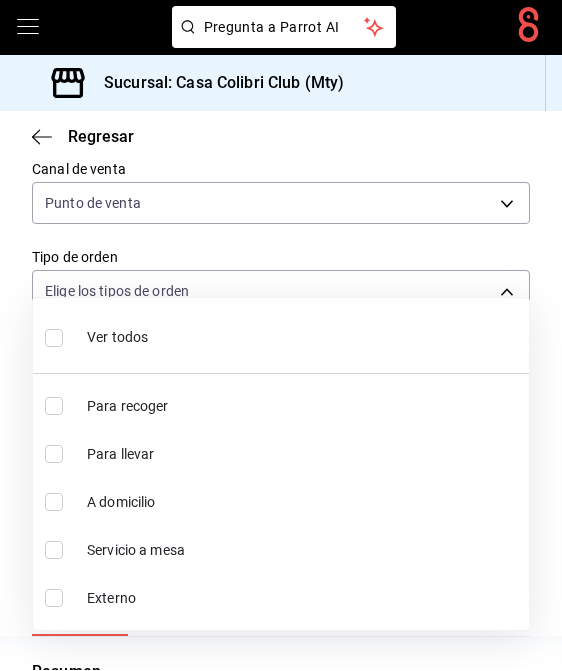 click at bounding box center (58, 338) 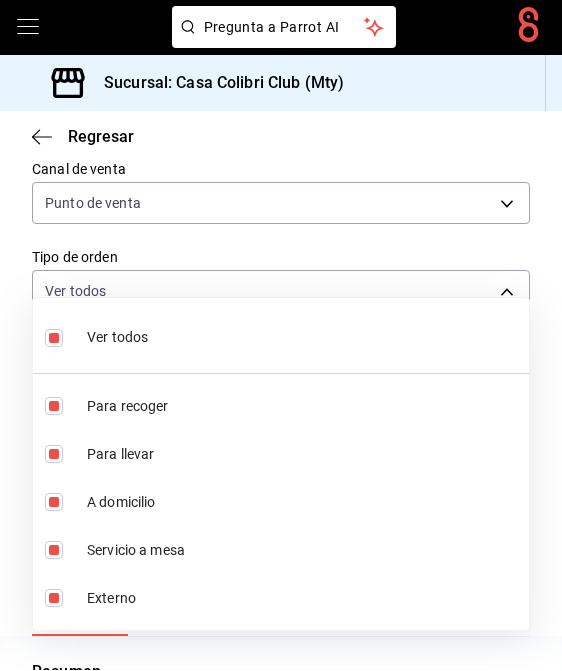 click at bounding box center (281, 335) 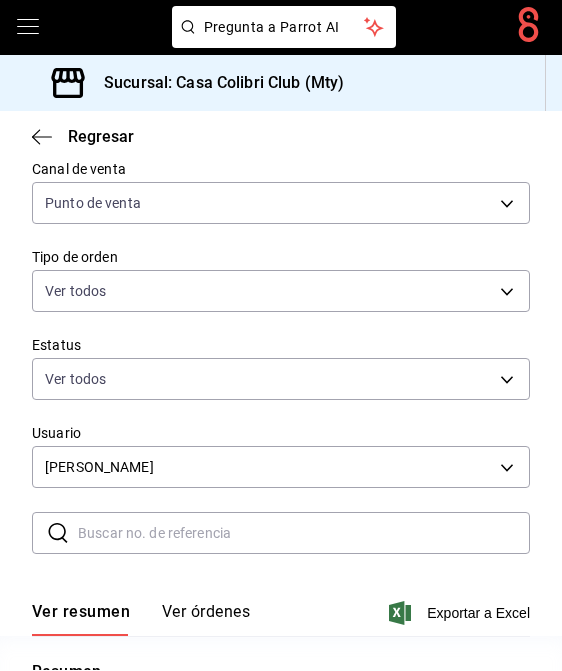click on "Pregunta a Parrot AI Pregunta a Parrot AI Reportes   Menú   Configuración   Personal   Facturación   Inventarios   Suscripción   Ayuda Recomienda Parrot   [PERSON_NAME]   Sugerir nueva función   Sucursal: Casa Colibri Club (Mty) Regresar Órdenes Fecha [DATE] [DATE] - [DATE] [DATE] Hora inicio 00:00 Hora inicio Hora fin 23:59 Hora fin Marca Elige las marcas Canal de venta Punto de venta PARROT Tipo de orden Ver todos 1094adda-64ed-4ff6-b48b-c963eb176e63,2d20e085-bc63-44d5-8a79-85036a2d11f5,96156818-4df8-47de-b05f-3a612907261b,996d3f2c-e975-4282-9660-c265a0e713e7,EXTERNAL Estatus Ver todos DENIED,FINISHED,CANCELED,OPEN Usuario [PERSON_NAME] 8692031d-661c-456f-beb2-2dd7d6b978fa ​ ​ Ver resumen Ver órdenes Exportar a Excel Resumen Órdenes totales (6) $2,665.00 Órdenes abiertas (0) $0.00 Órdenes cerradas (6) $2,665.00 Órdenes canceladas (0) $0.00 Órdenes negadas (0) $0.00 ¿Quieres ver el consumo promedio por orden y comensal? Ve al reporte de Ticket promedio Ir a video" at bounding box center (281, 335) 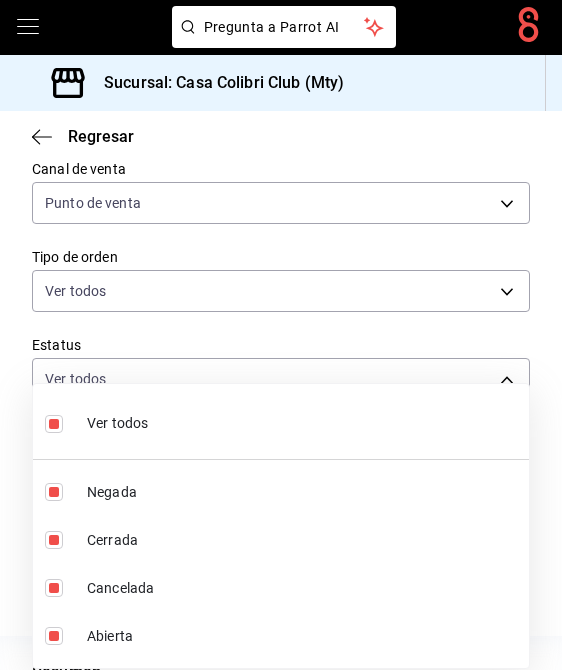 click at bounding box center (281, 335) 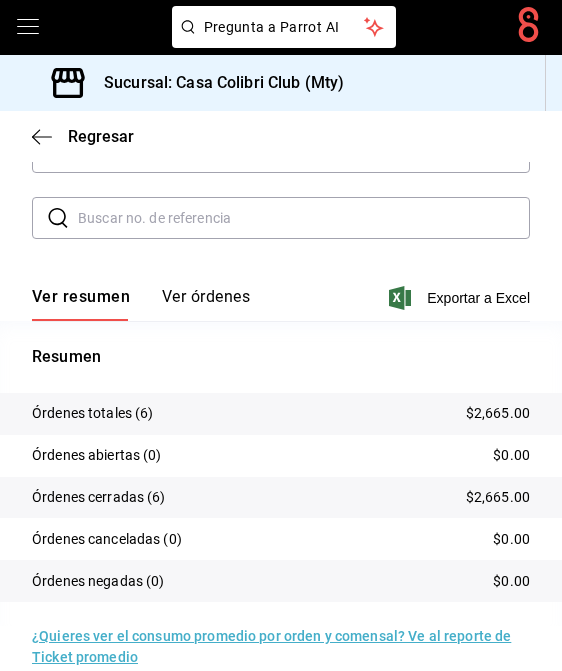 scroll, scrollTop: 667, scrollLeft: 0, axis: vertical 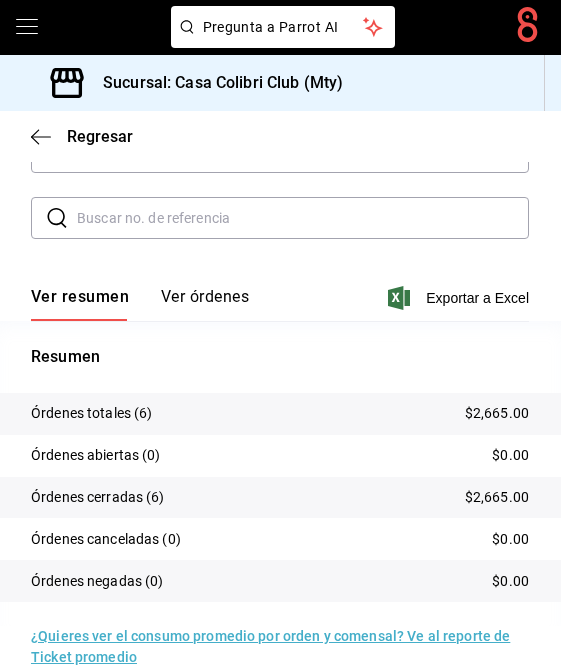 click on "Ver órdenes" at bounding box center [206, 305] 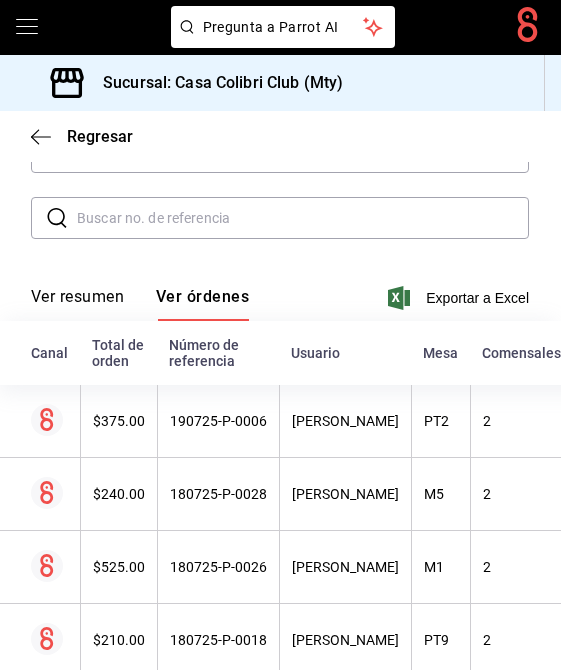 scroll, scrollTop: 541, scrollLeft: 0, axis: vertical 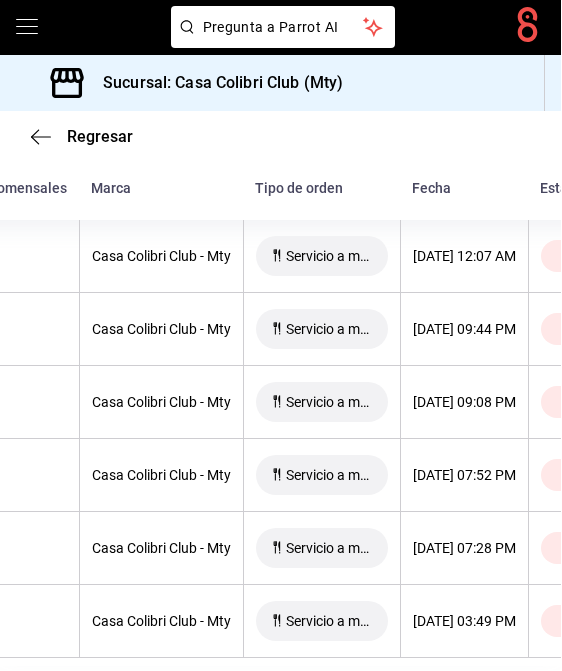 click on "[DATE] 07:28 PM" at bounding box center (465, 549) 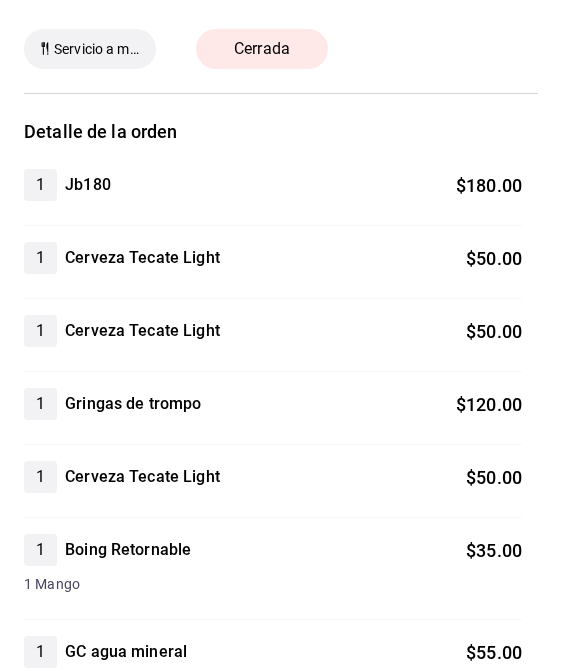 scroll, scrollTop: 64, scrollLeft: 0, axis: vertical 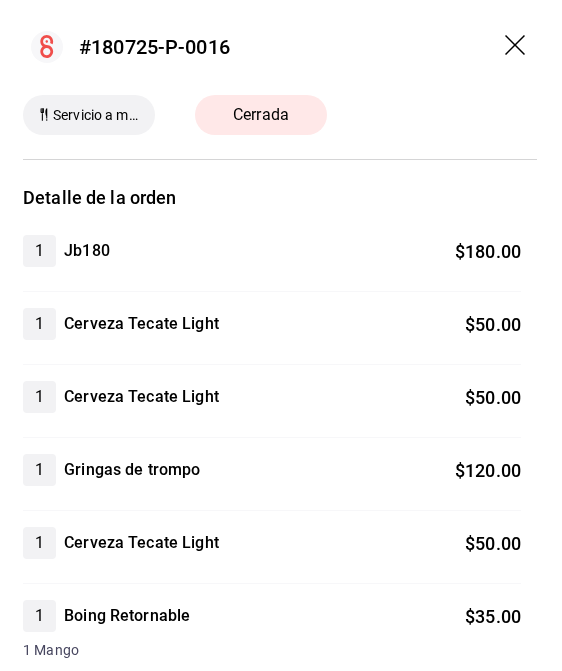 click 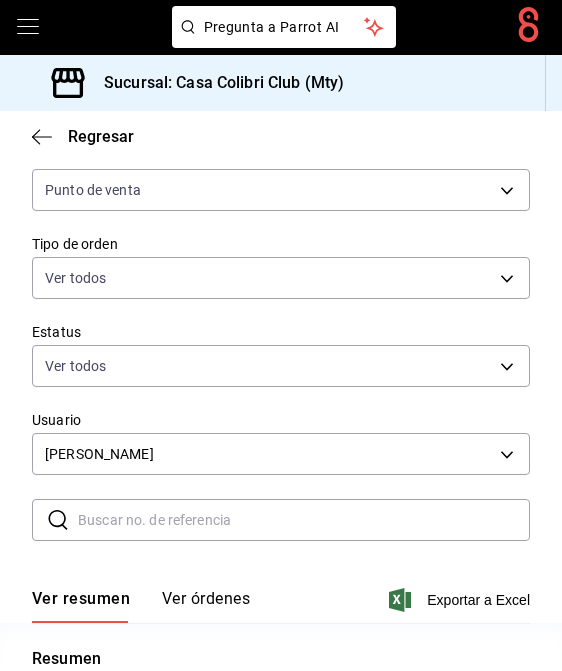 scroll, scrollTop: 367, scrollLeft: 0, axis: vertical 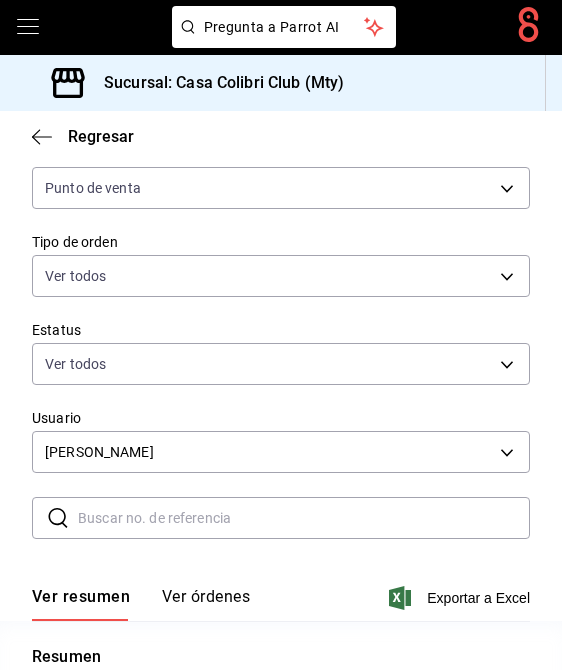 click on "Pregunta a Parrot AI Pregunta a Parrot AI Reportes   Menú   Configuración   Personal   Facturación   Inventarios   Suscripción   Ayuda Recomienda Parrot   [PERSON_NAME]   Sugerir nueva función   Sucursal: Casa Colibri Club (Mty) Regresar Órdenes Fecha [DATE] [DATE] - [DATE] [DATE] Hora inicio 00:00 Hora inicio Hora fin 23:59 Hora fin Marca Elige las marcas Canal de venta Punto de venta PARROT Tipo de orden Ver todos 1094adda-64ed-4ff6-b48b-c963eb176e63,2d20e085-bc63-44d5-8a79-85036a2d11f5,96156818-4df8-47de-b05f-3a612907261b,996d3f2c-e975-4282-9660-c265a0e713e7,EXTERNAL Estatus Ver todos DENIED,FINISHED,CANCELED,OPEN Usuario [PERSON_NAME] 8692031d-661c-456f-beb2-2dd7d6b978fa ​ ​ Ver resumen Ver órdenes Exportar a Excel Resumen Órdenes totales (6) $2,665.00 Órdenes abiertas (0) $0.00 Órdenes cerradas (6) $2,665.00 Órdenes canceladas (0) $0.00 Órdenes negadas (0) $0.00 ¿Quieres ver el consumo promedio por orden y comensal? Ve al reporte de Ticket promedio Ir a video" at bounding box center (281, 335) 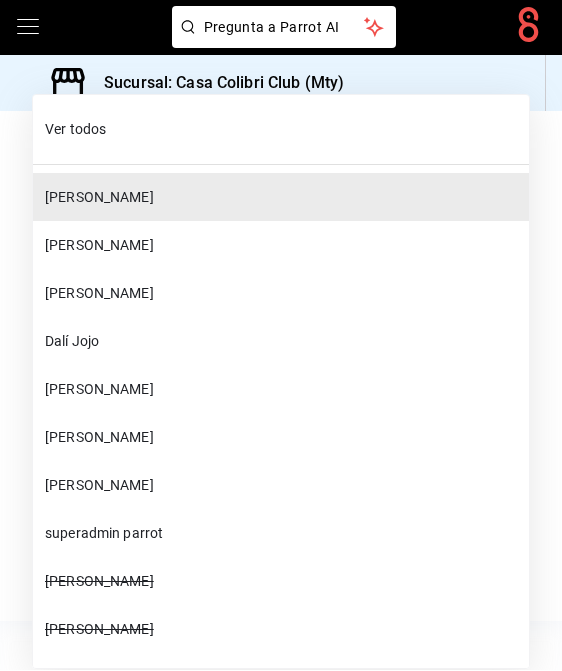 click on "Dalí Jojo" at bounding box center (283, 342) 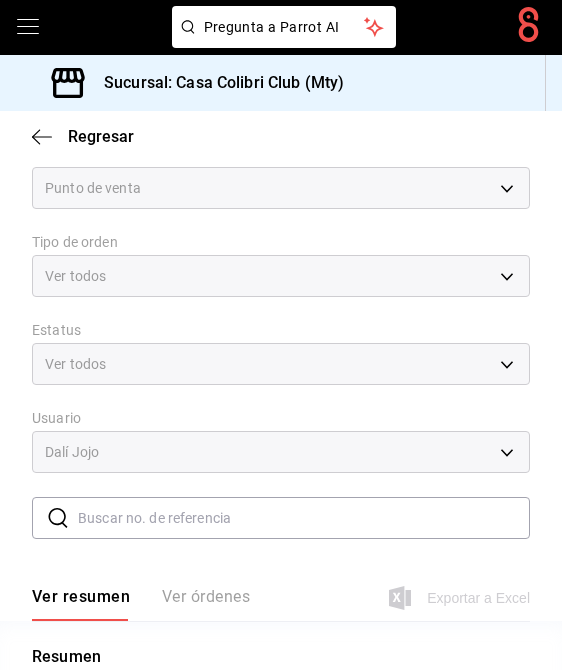 type on "c51867ad-6f2d-4f5f-832c-a712faf94a15" 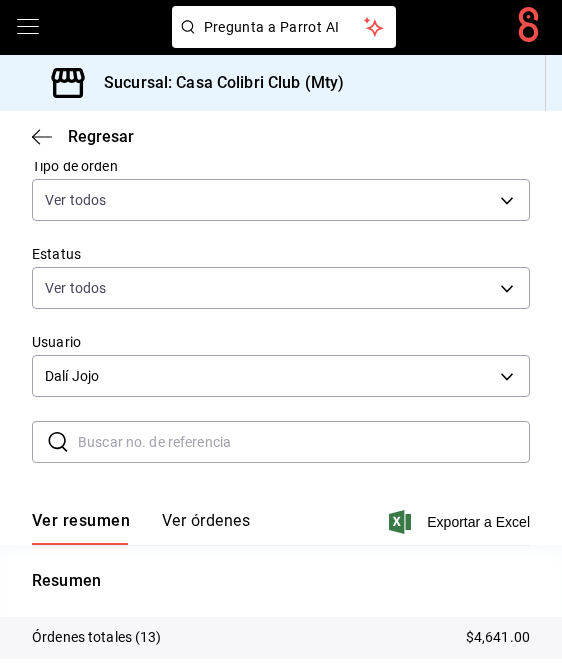 scroll, scrollTop: 445, scrollLeft: 0, axis: vertical 